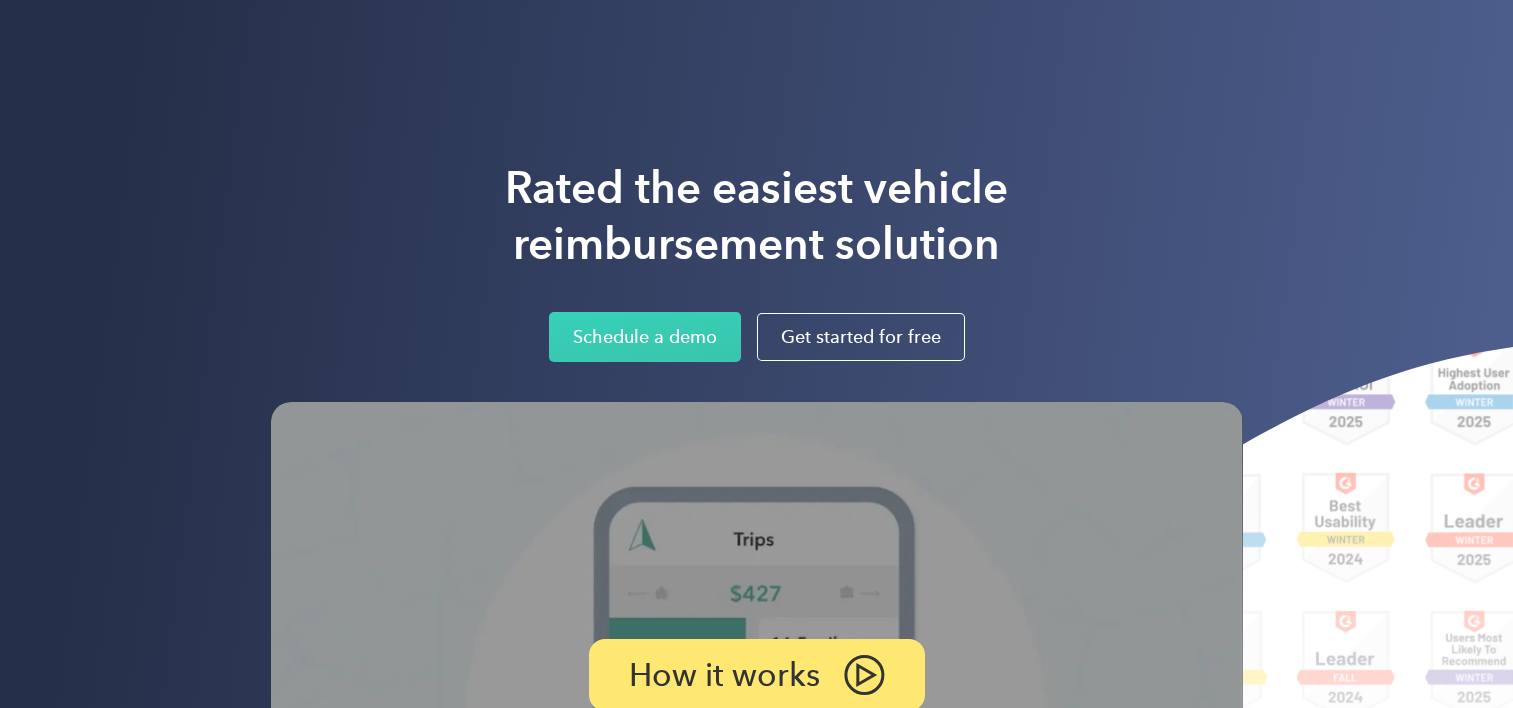 scroll, scrollTop: 0, scrollLeft: 0, axis: both 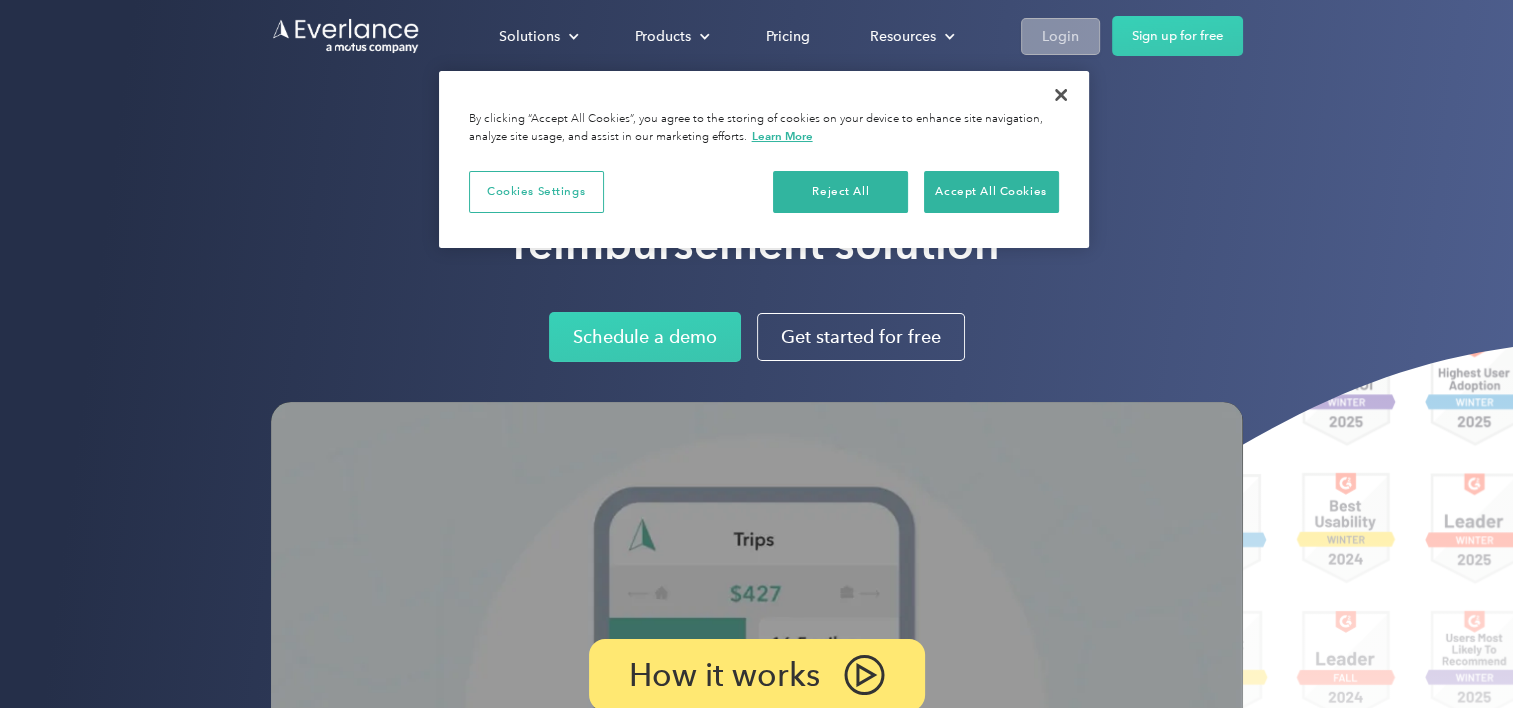 click on "Login" at bounding box center (1060, 36) 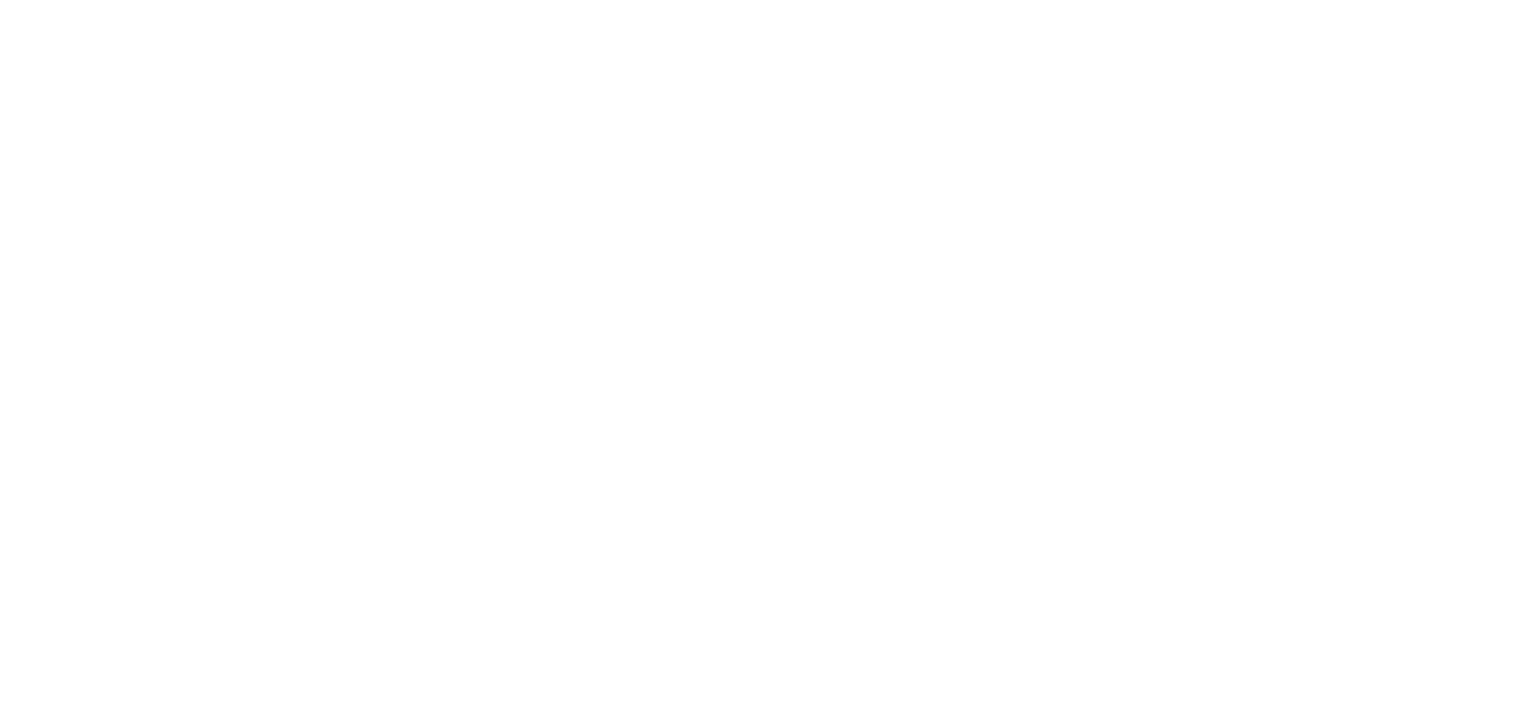scroll, scrollTop: 0, scrollLeft: 0, axis: both 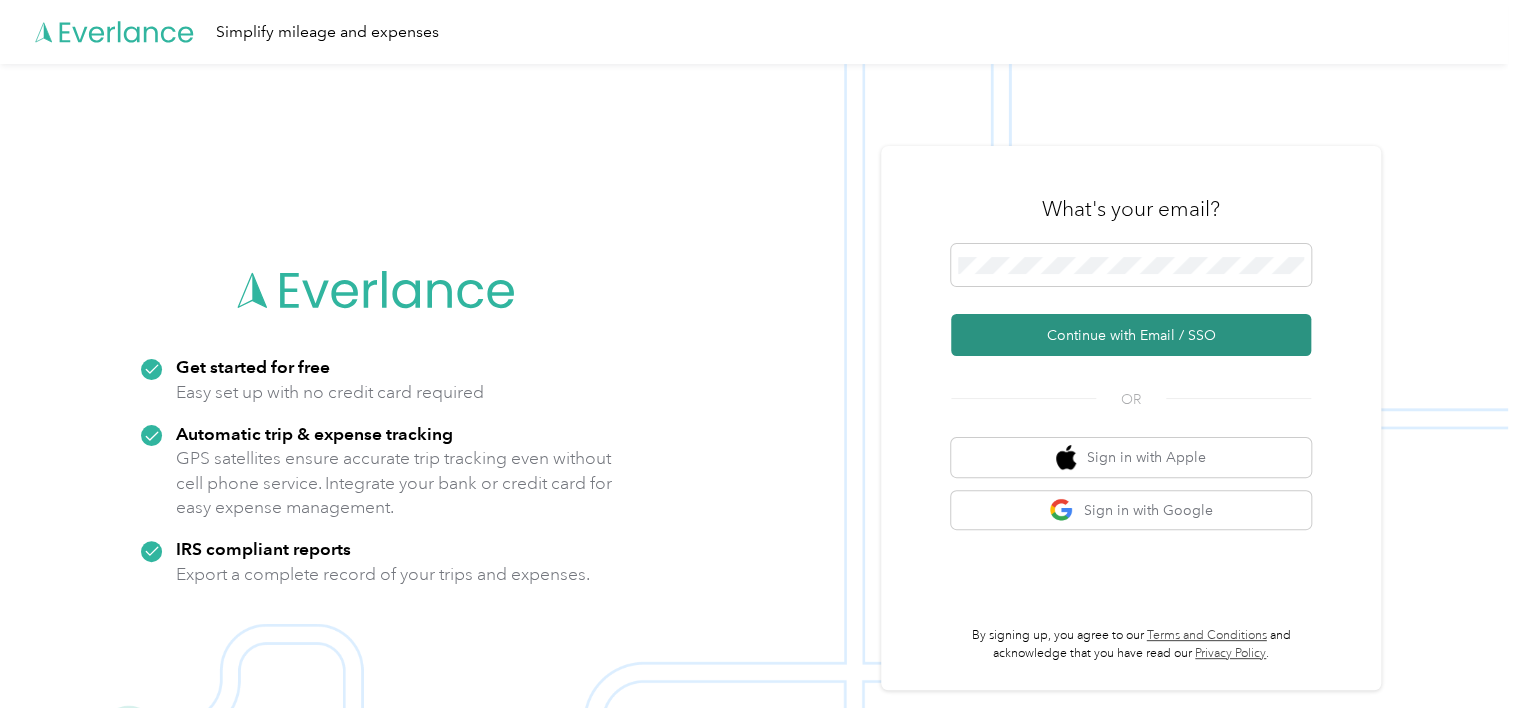 click on "Continue with Email / SSO" at bounding box center [1131, 335] 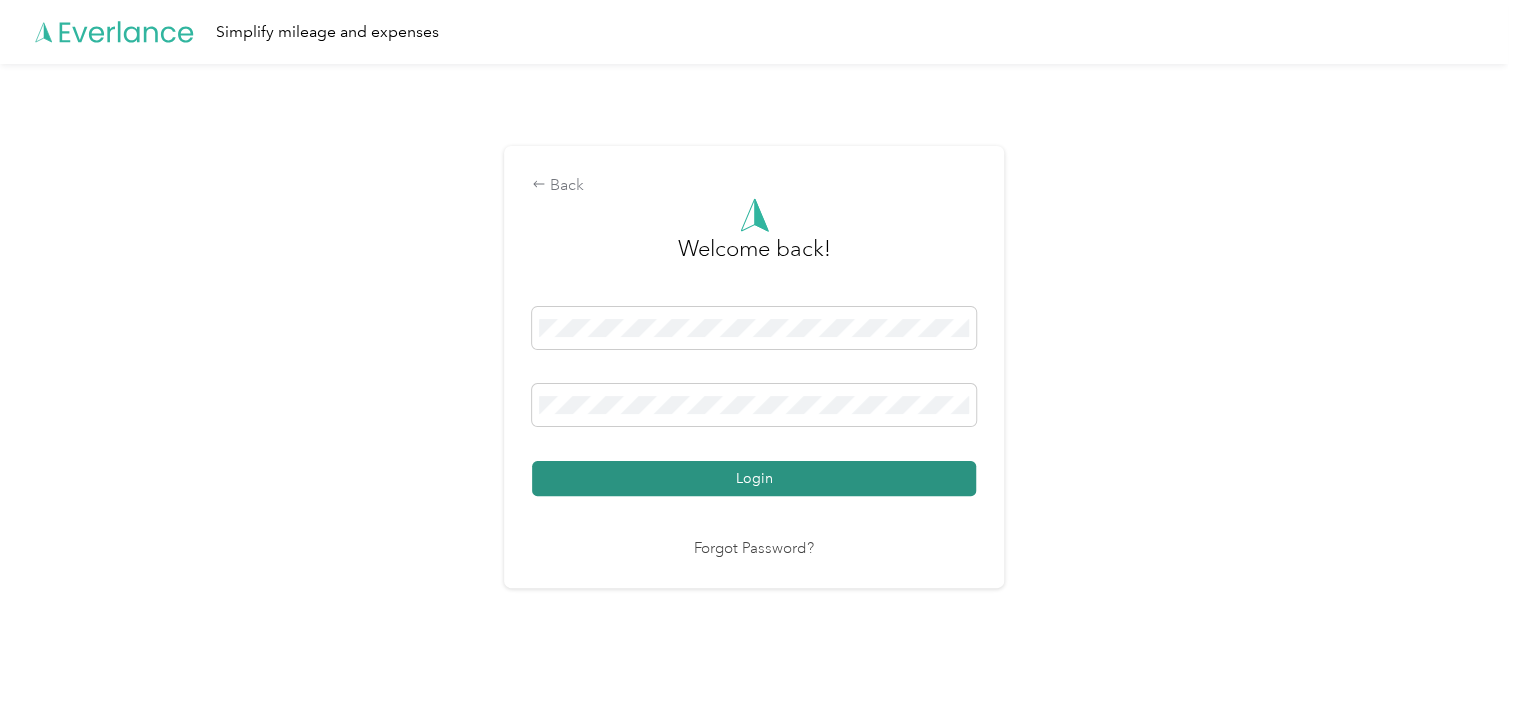 click on "Login" at bounding box center (754, 478) 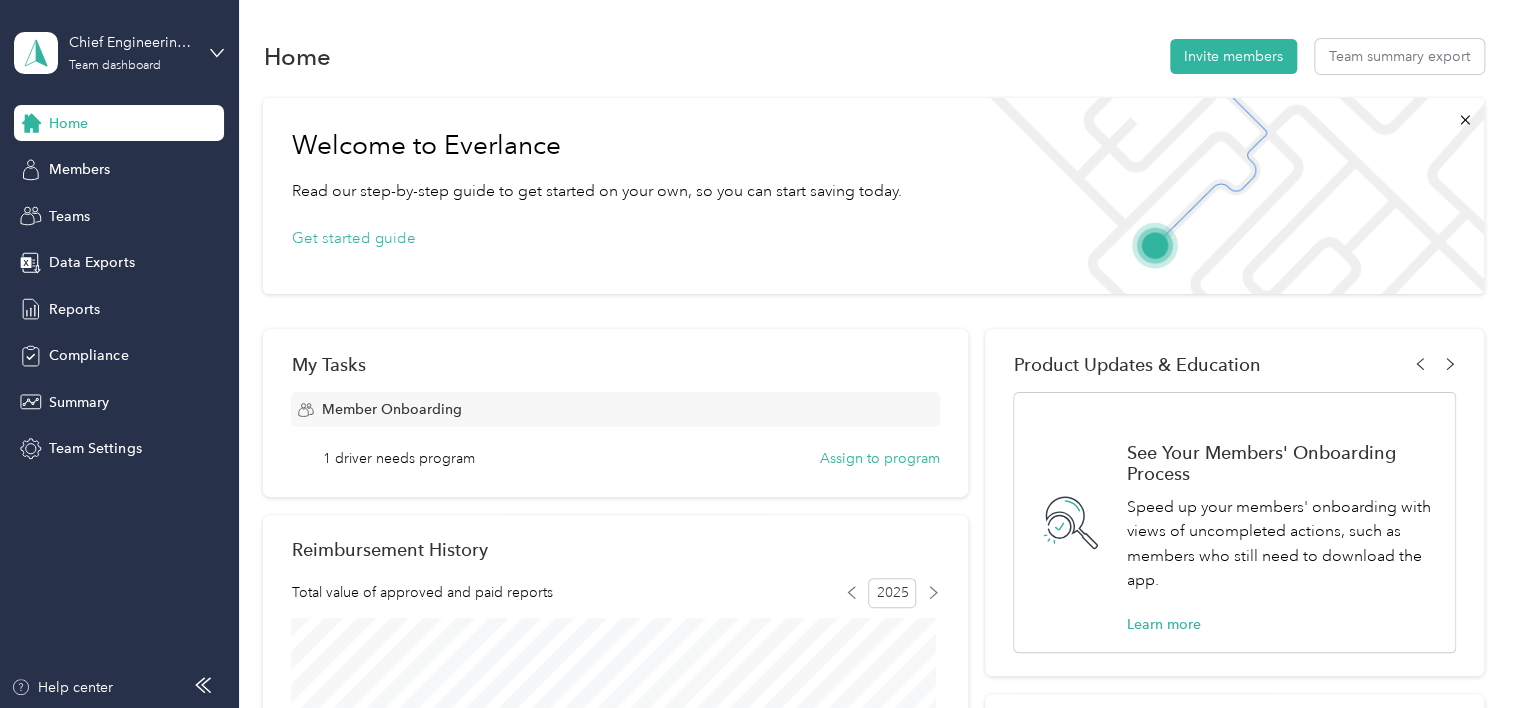 scroll, scrollTop: 0, scrollLeft: 0, axis: both 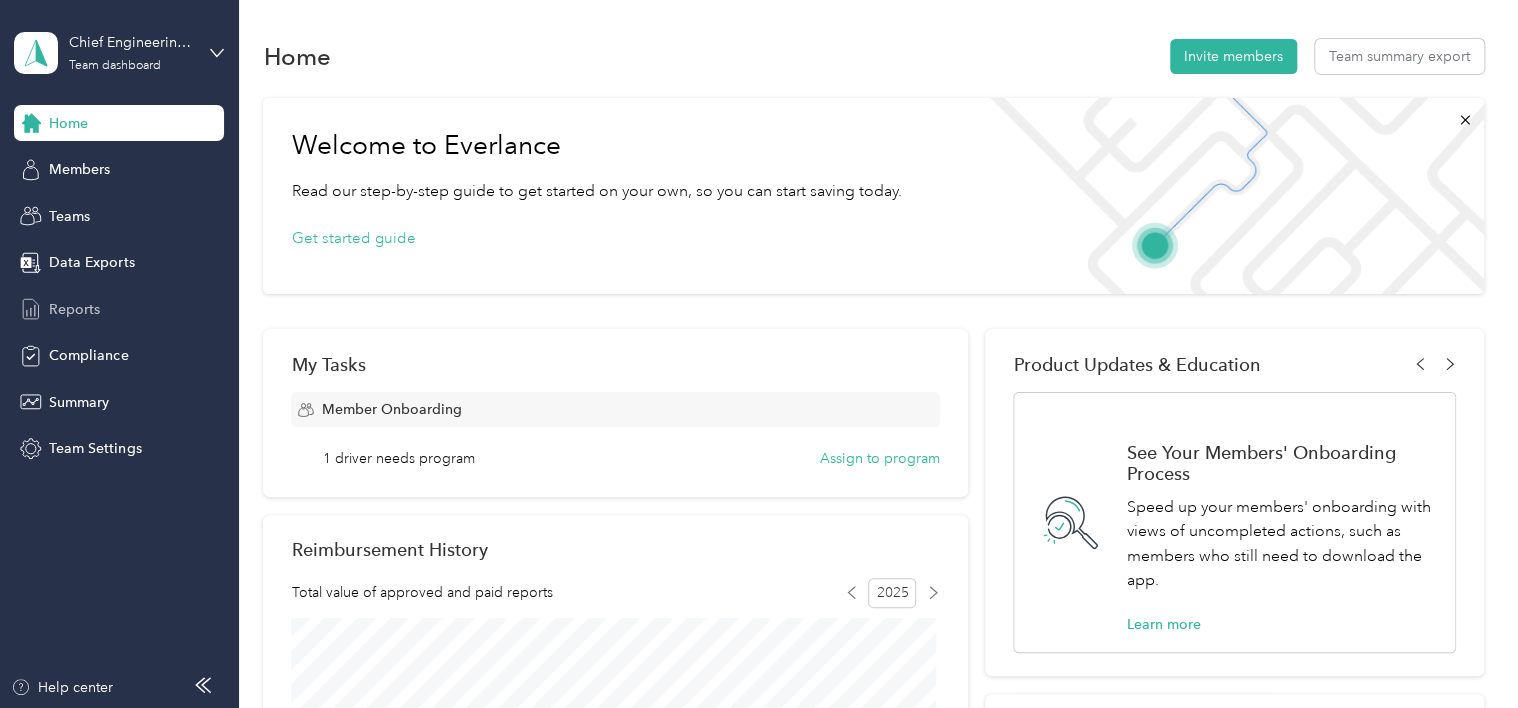 click on "Reports" at bounding box center (74, 309) 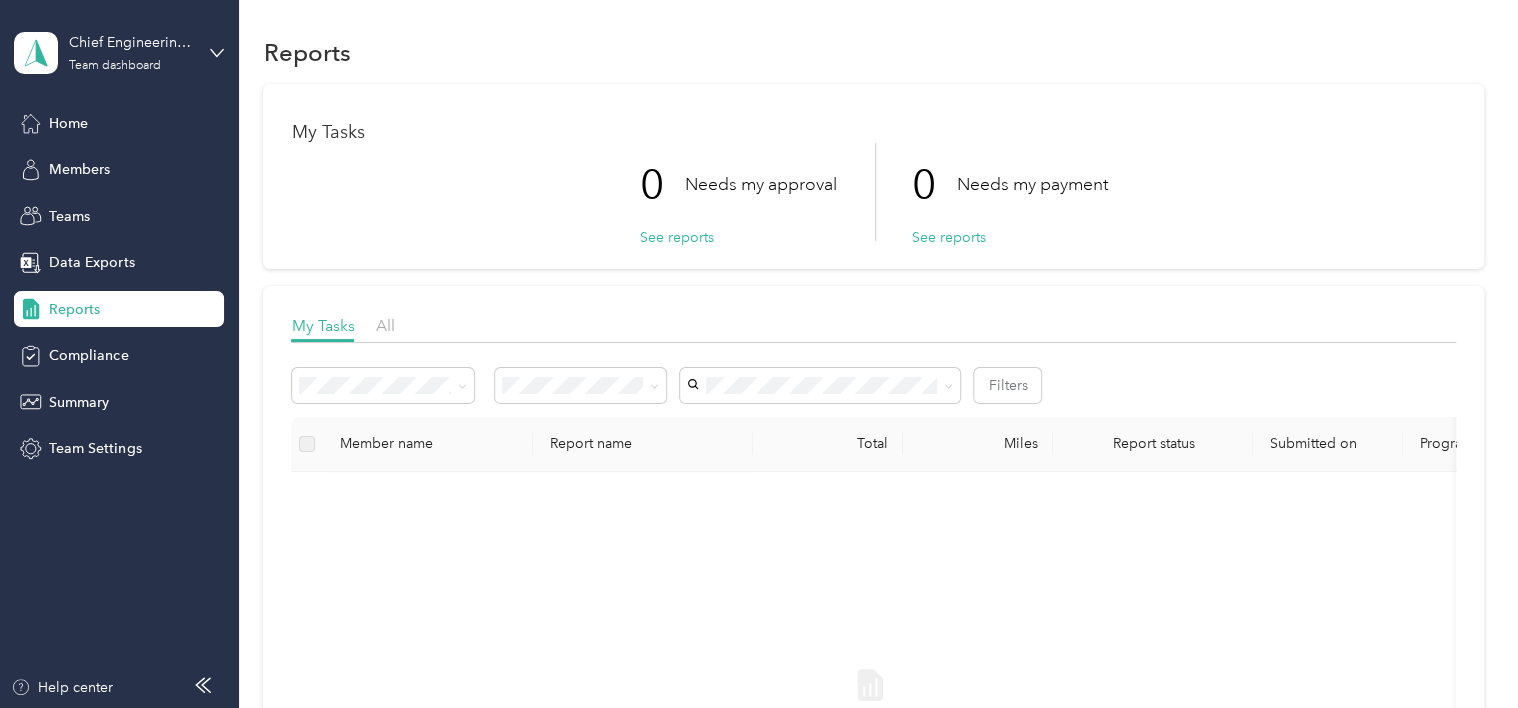 scroll, scrollTop: 0, scrollLeft: 0, axis: both 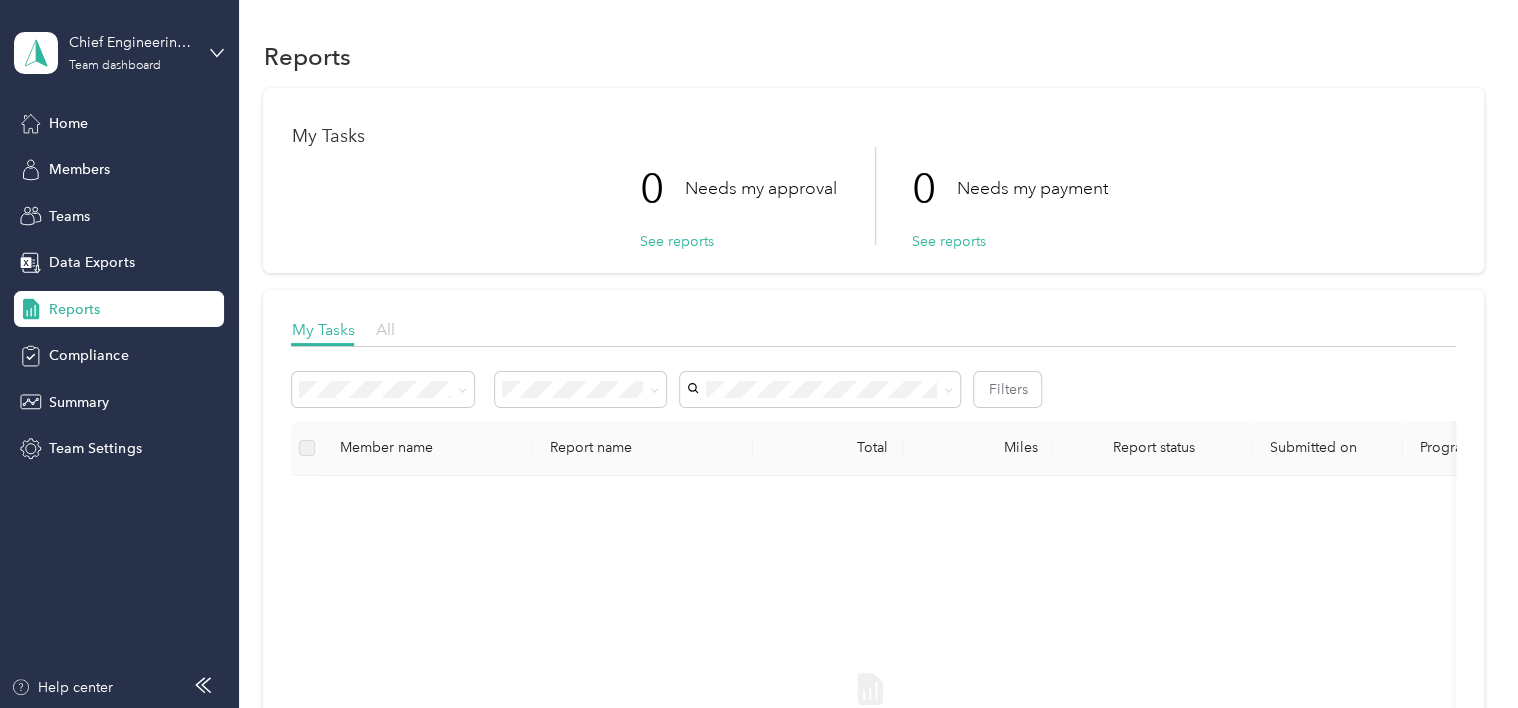 click on "All" at bounding box center [384, 329] 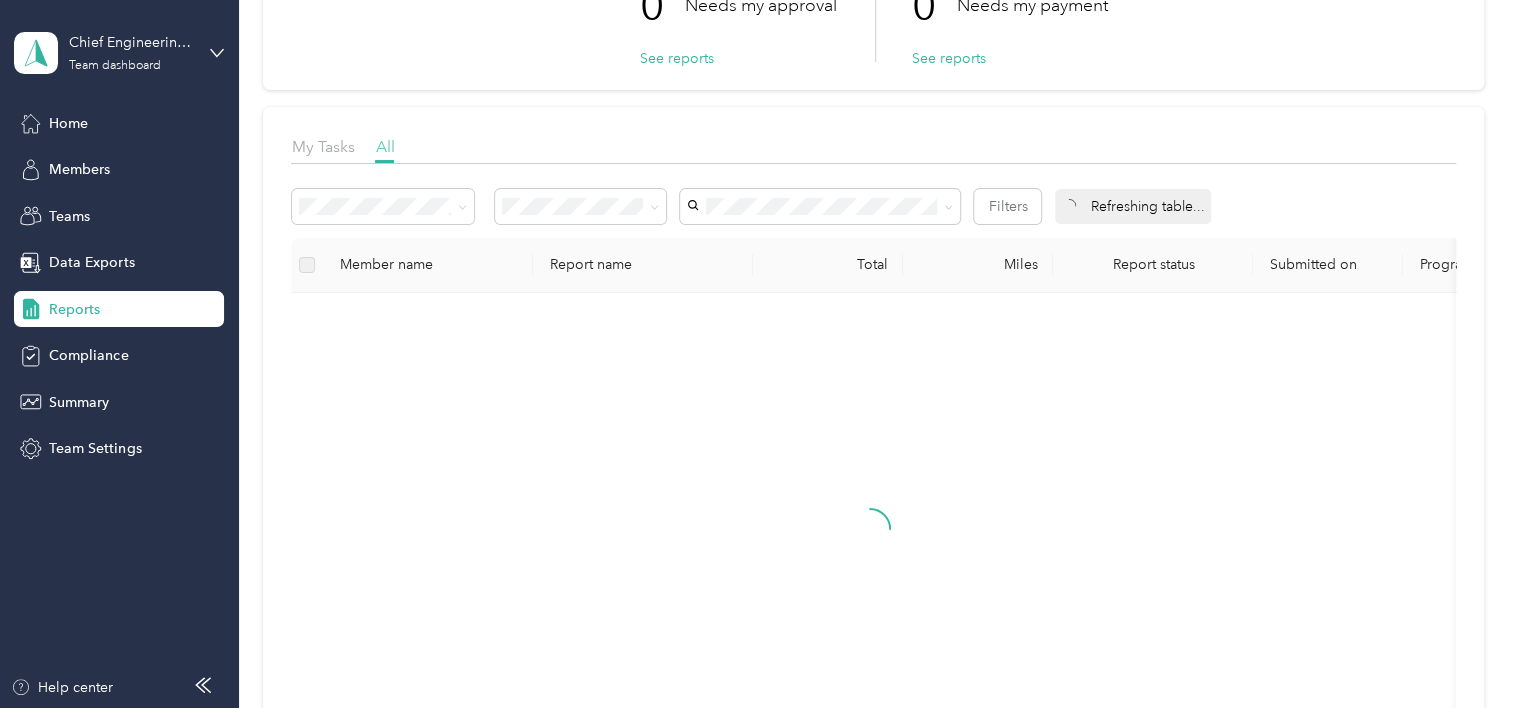 scroll, scrollTop: 184, scrollLeft: 0, axis: vertical 